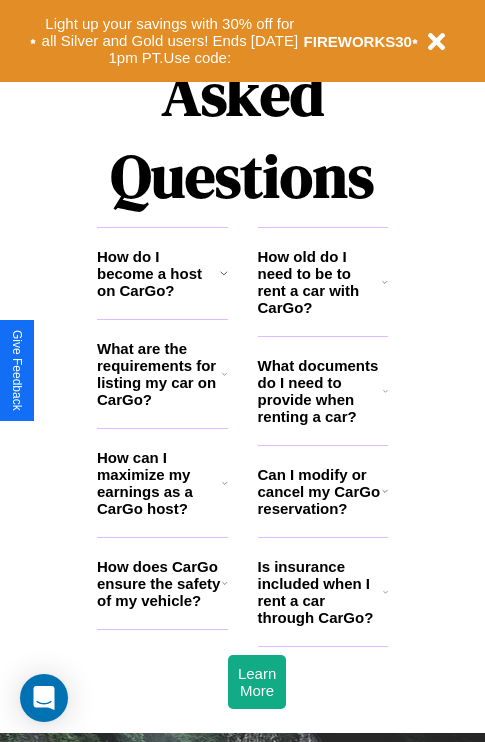 scroll, scrollTop: 2423, scrollLeft: 0, axis: vertical 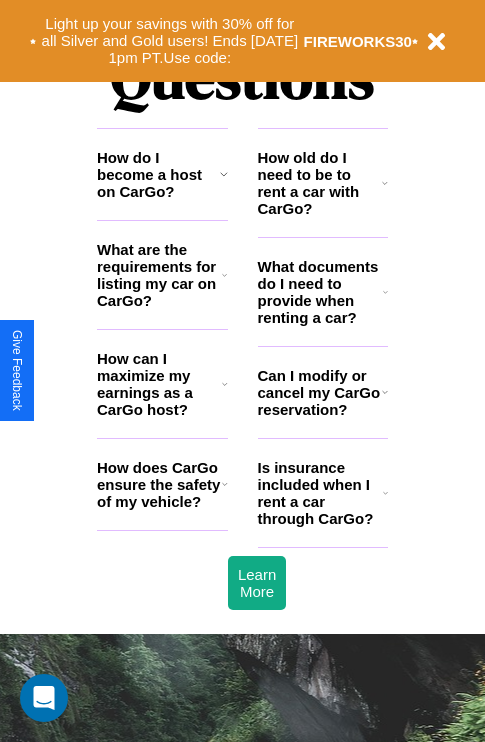 click on "How can I maximize my earnings as a CarGo host?" at bounding box center (159, 384) 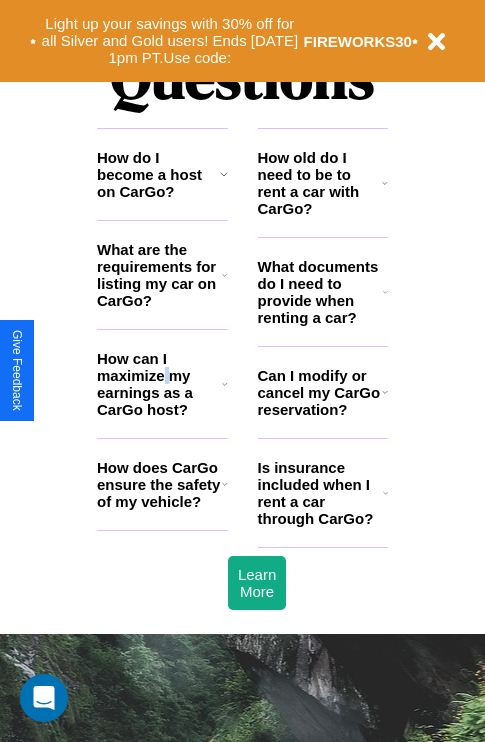 click on "How can I maximize my earnings as a CarGo host?" at bounding box center (159, 384) 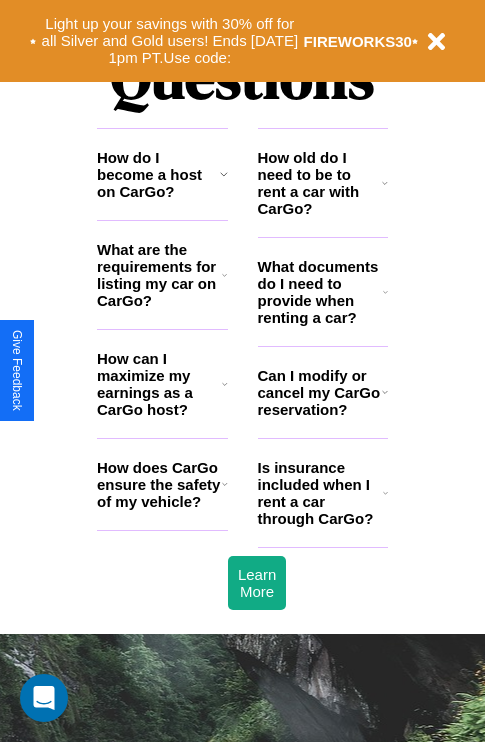 click on "How old do I need to be to rent a car with CarGo?" at bounding box center (320, 183) 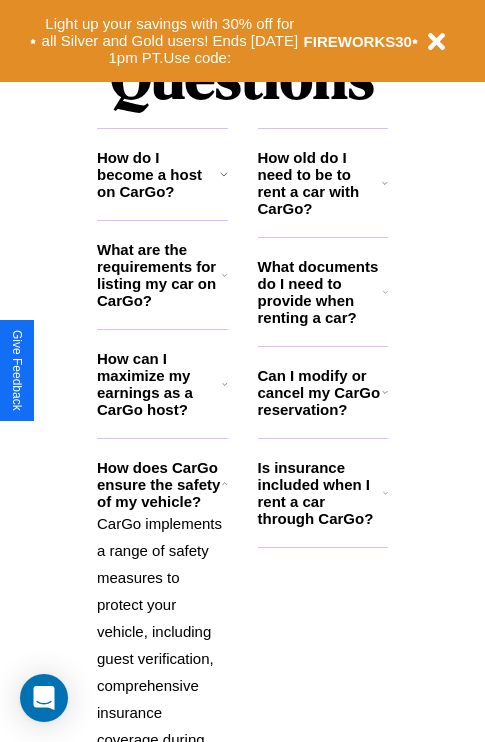 click 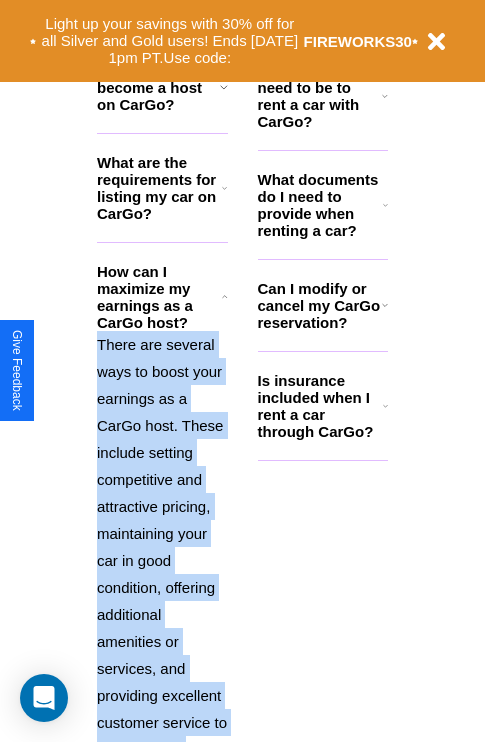 scroll, scrollTop: 2423, scrollLeft: 0, axis: vertical 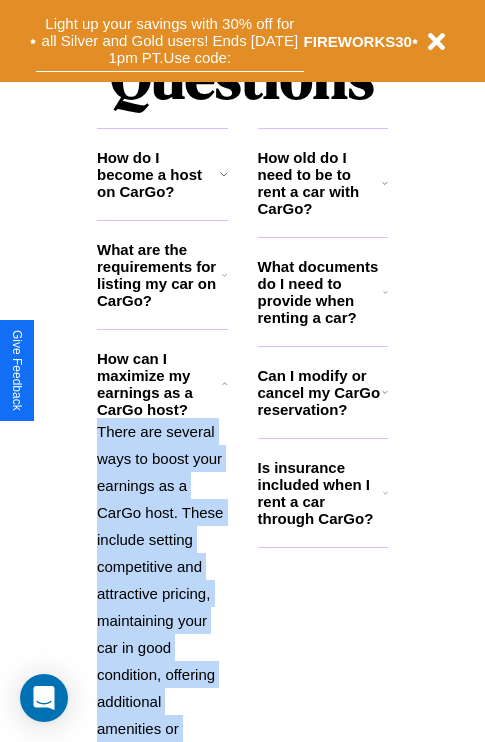 click on "Light up your savings with 30% off for all Silver and Gold users! Ends 8/1 at 1pm PT.  Use code:" at bounding box center (170, 41) 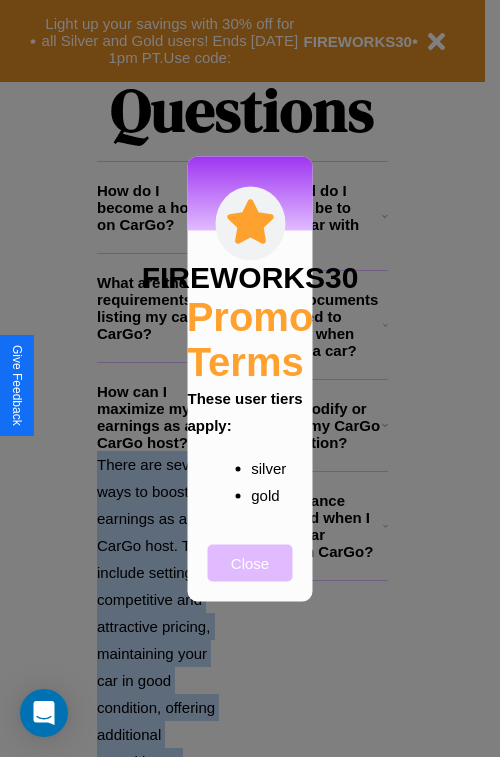 click on "Close" at bounding box center [250, 562] 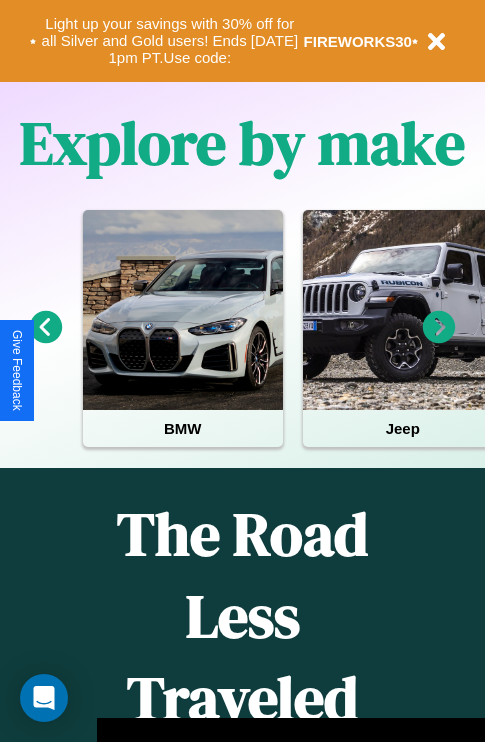 scroll, scrollTop: 308, scrollLeft: 0, axis: vertical 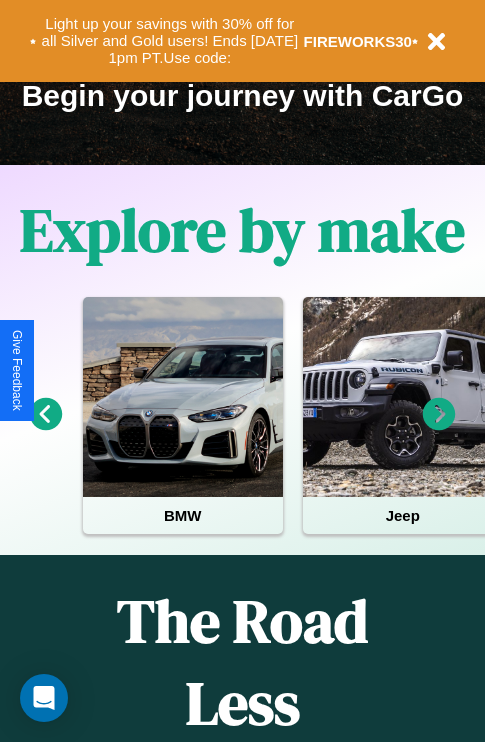 click 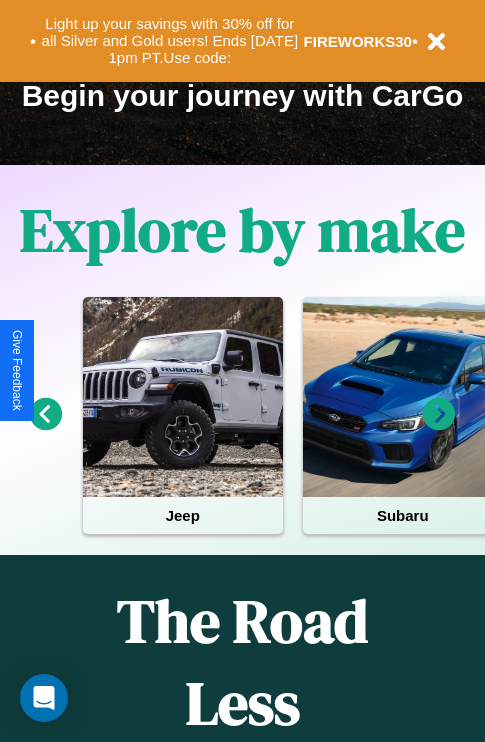scroll, scrollTop: 0, scrollLeft: 0, axis: both 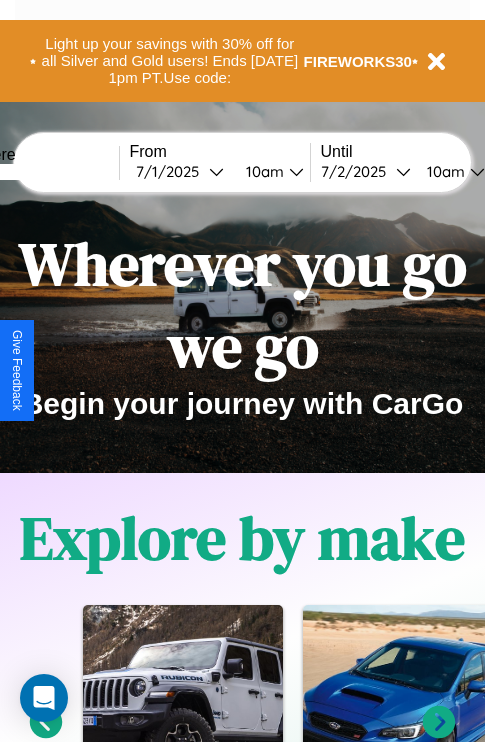 click at bounding box center [44, 172] 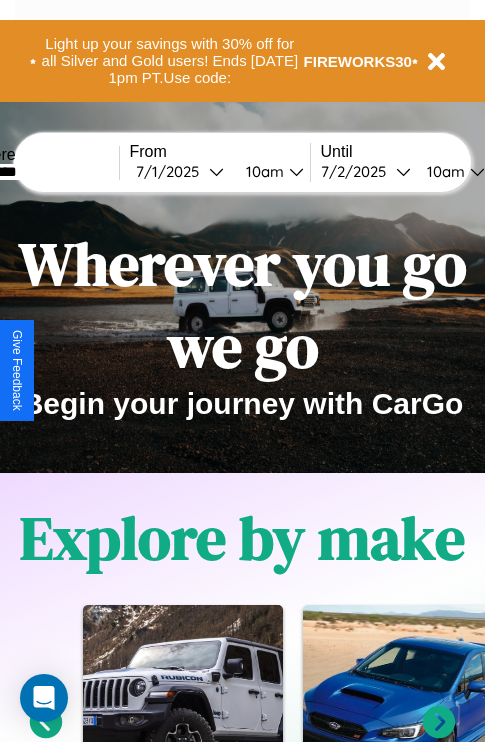 type on "********" 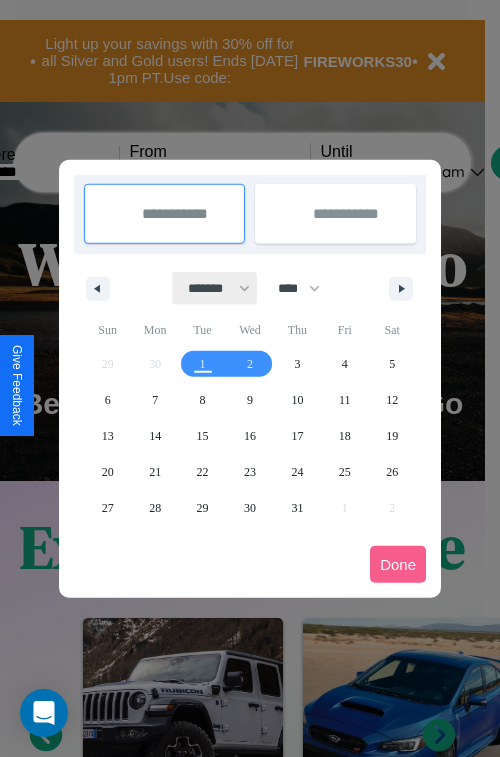 click on "******* ******** ***** ***** *** **** **** ****** ********* ******* ******** ********" at bounding box center (215, 288) 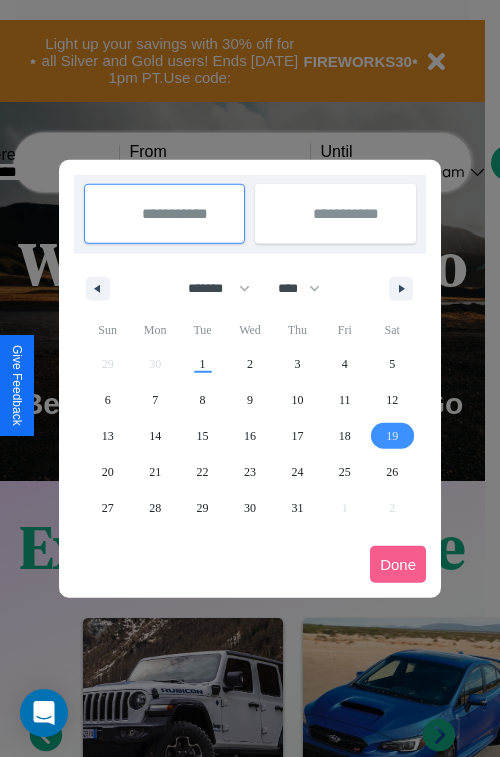click on "19" at bounding box center [392, 436] 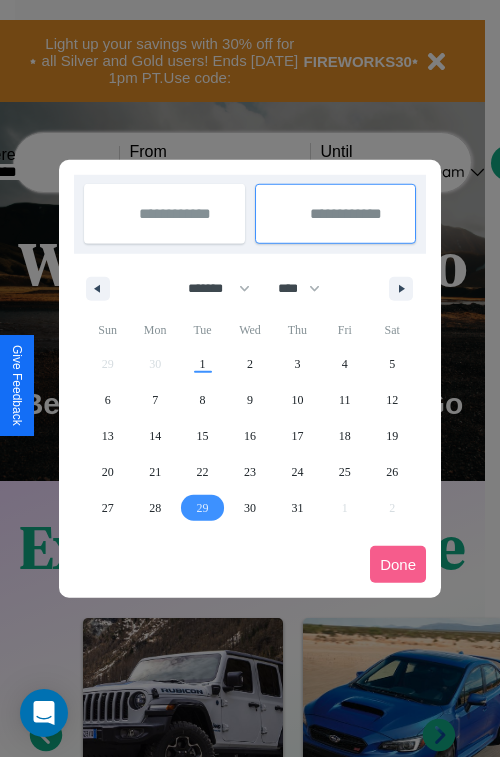 click on "29" at bounding box center (203, 508) 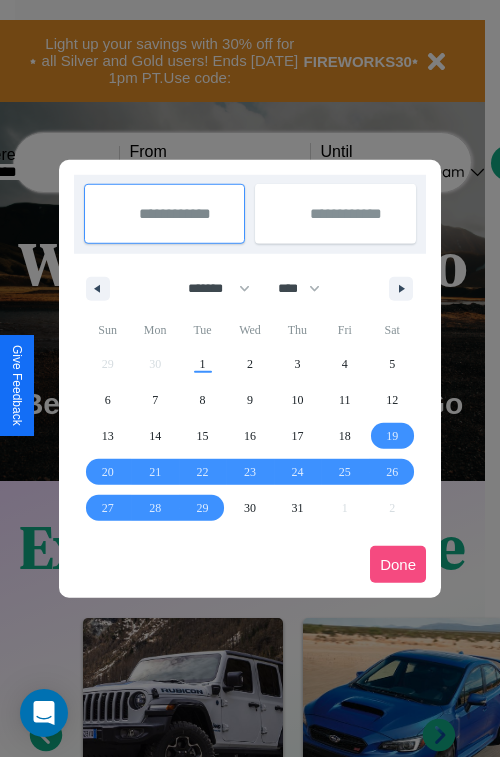 click on "Done" at bounding box center [398, 564] 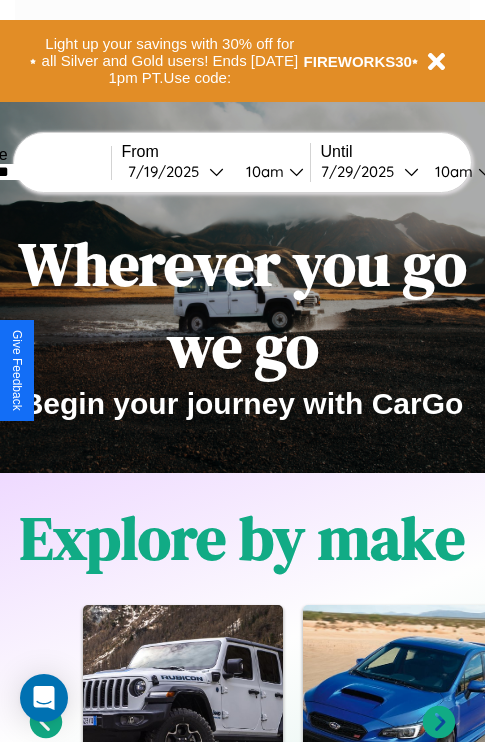 scroll, scrollTop: 0, scrollLeft: 75, axis: horizontal 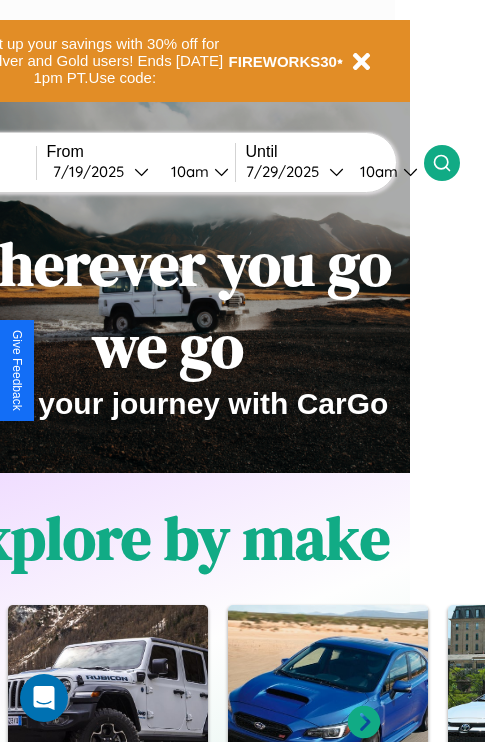 click 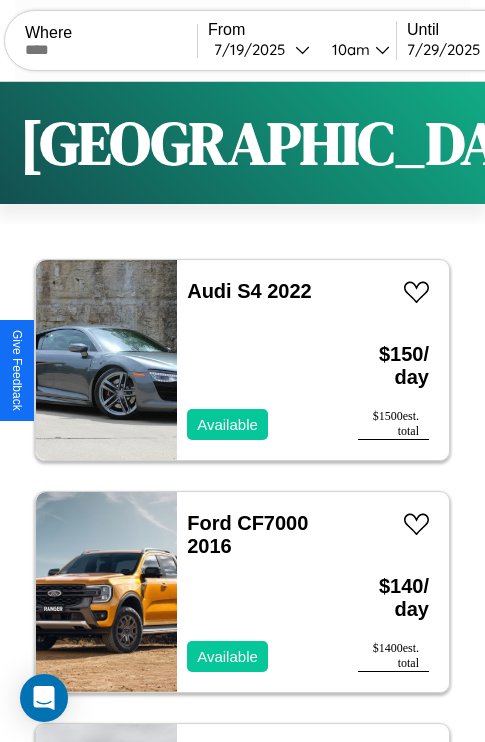 scroll, scrollTop: 95, scrollLeft: 0, axis: vertical 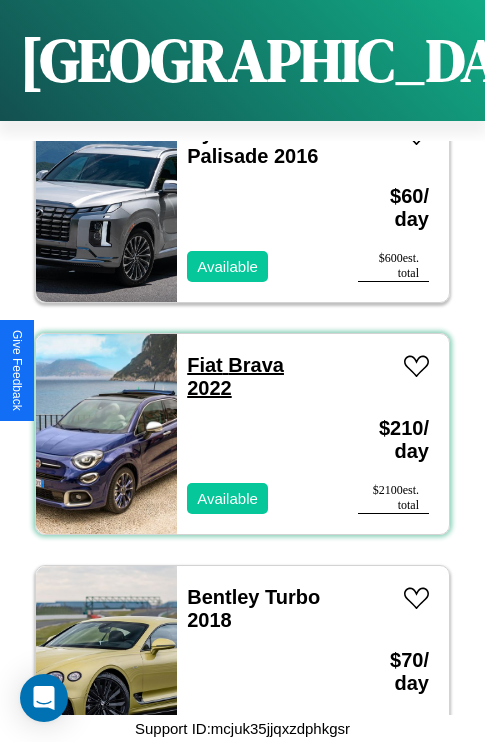 click on "Fiat   Brava   2022" at bounding box center (235, 376) 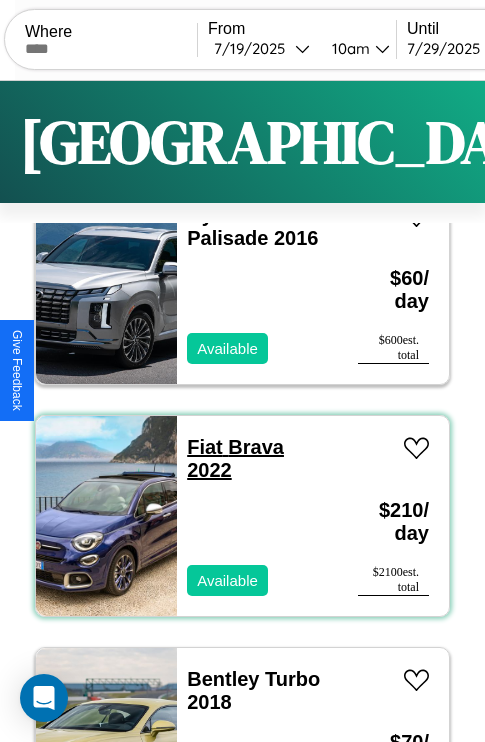 scroll, scrollTop: 0, scrollLeft: 0, axis: both 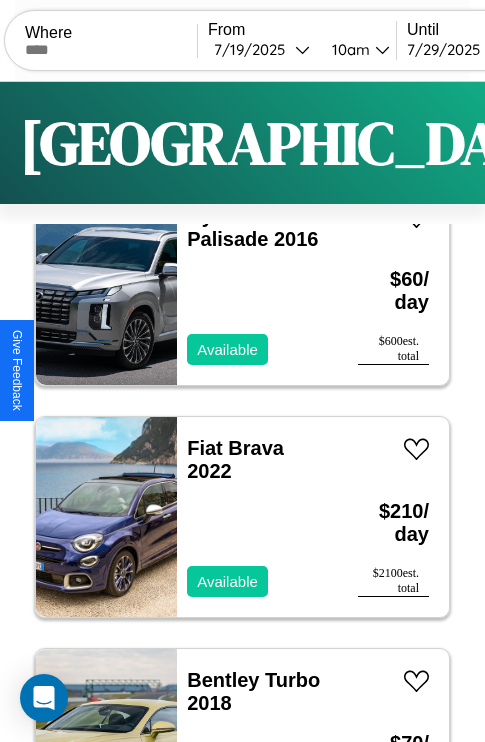 click on "Filters" at bounding box center (640, 143) 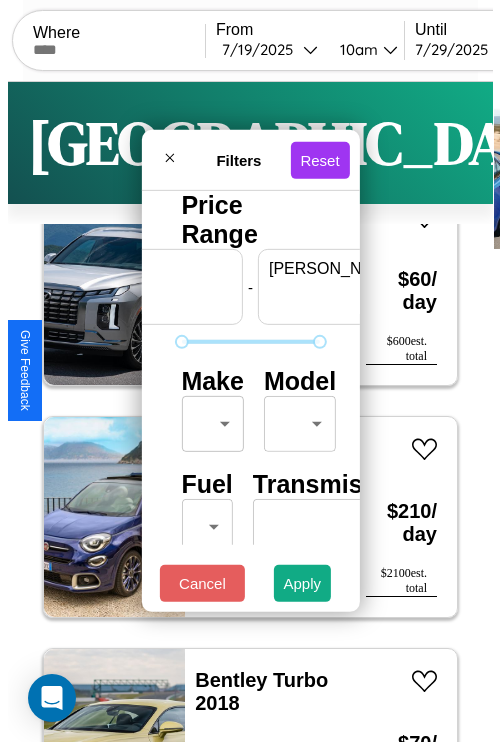 scroll, scrollTop: 0, scrollLeft: 124, axis: horizontal 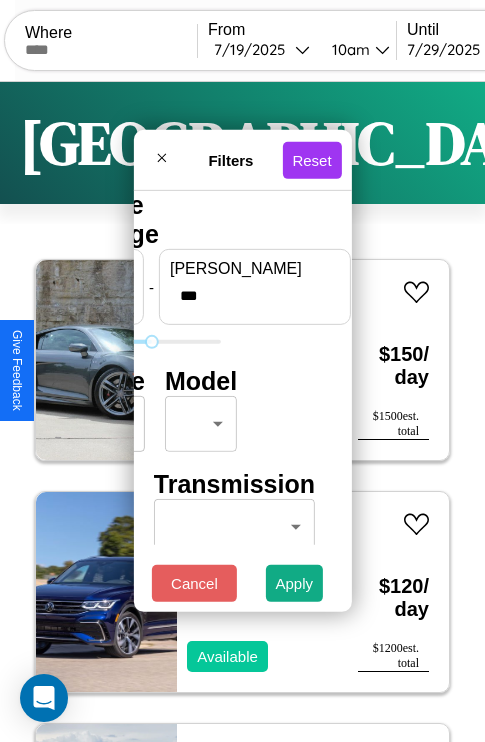type on "***" 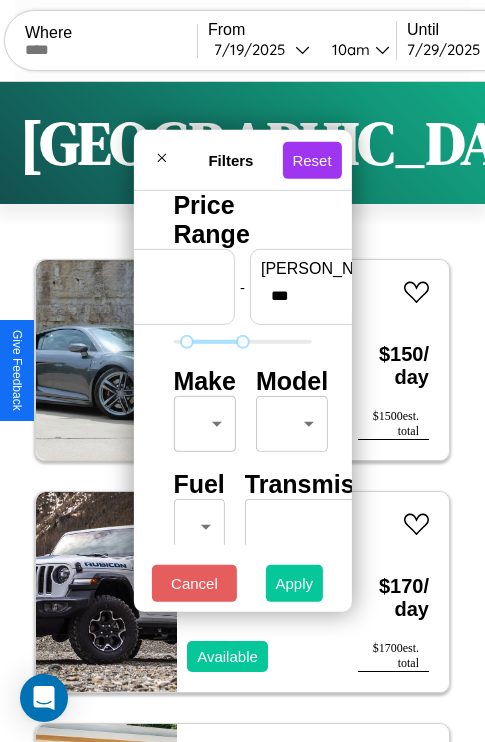 type on "**" 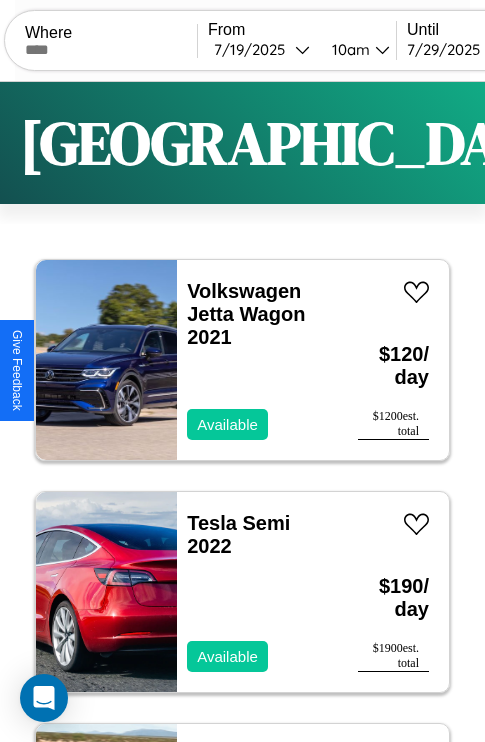 scroll, scrollTop: 50, scrollLeft: 0, axis: vertical 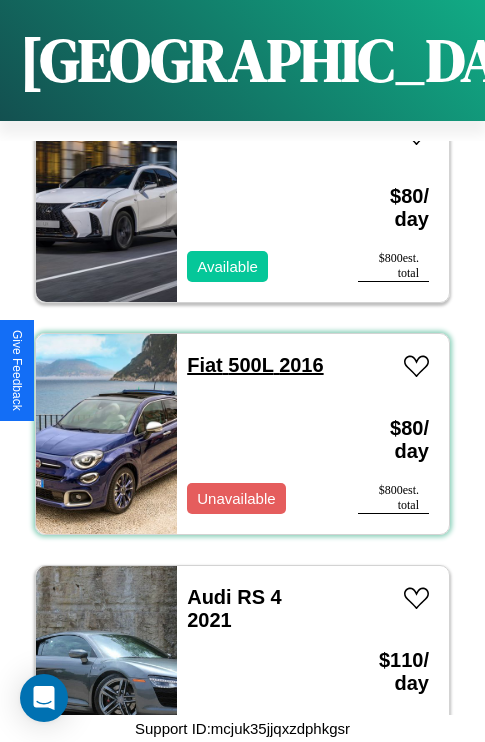 click on "Fiat   500L   2016" at bounding box center (255, 365) 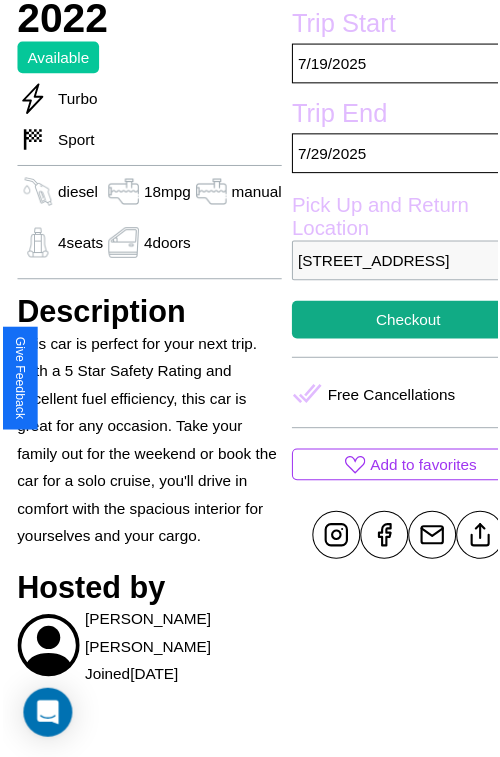 scroll, scrollTop: 641, scrollLeft: 72, axis: both 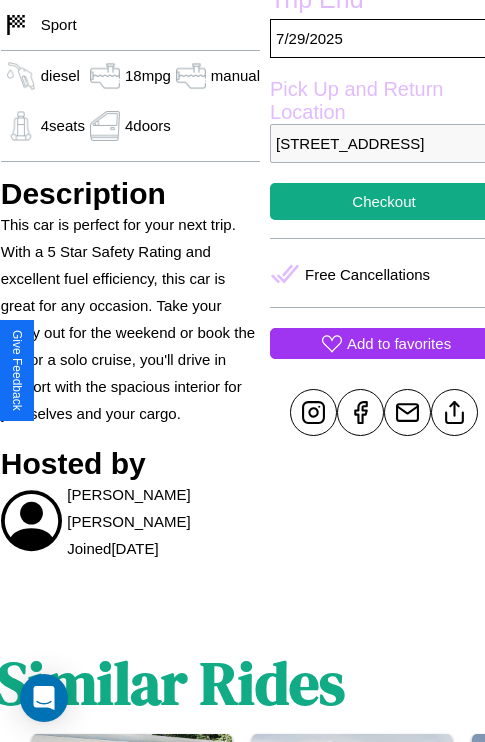 click on "Add to favorites" at bounding box center (399, 343) 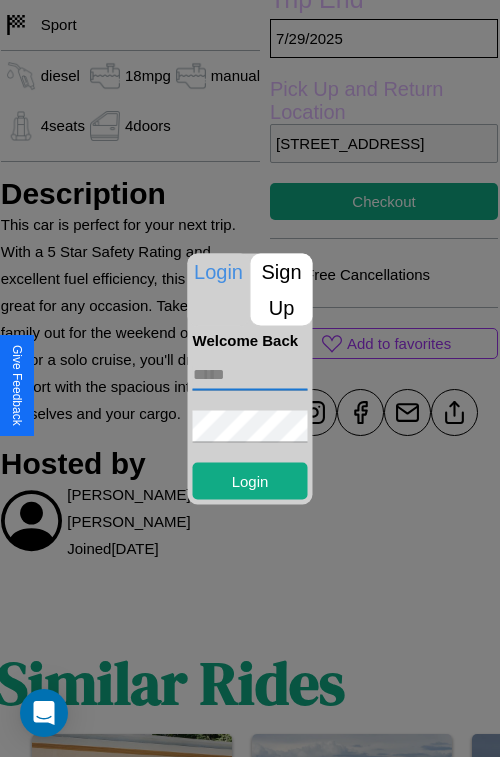 click at bounding box center [250, 374] 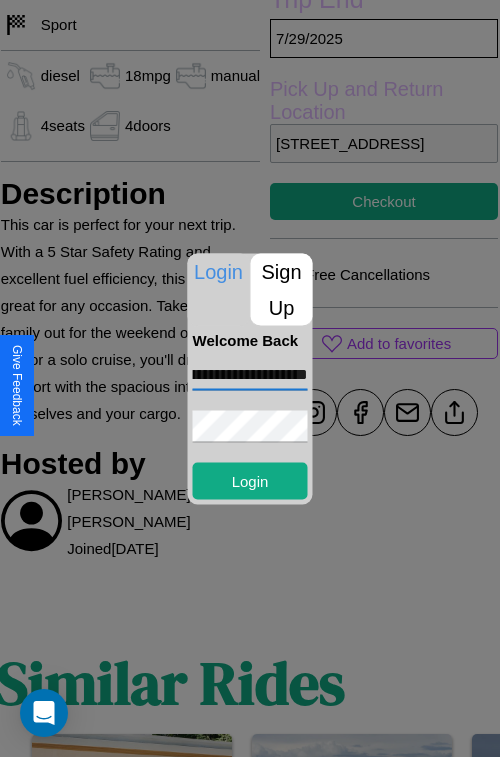 scroll, scrollTop: 0, scrollLeft: 74, axis: horizontal 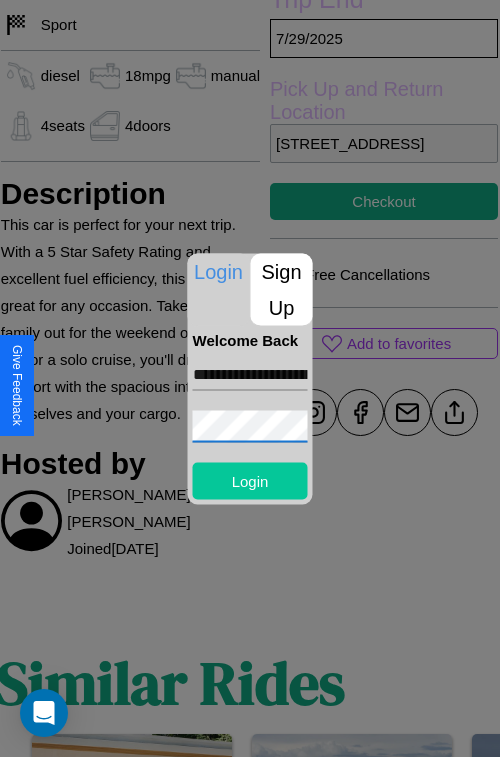 click on "Login" at bounding box center (250, 480) 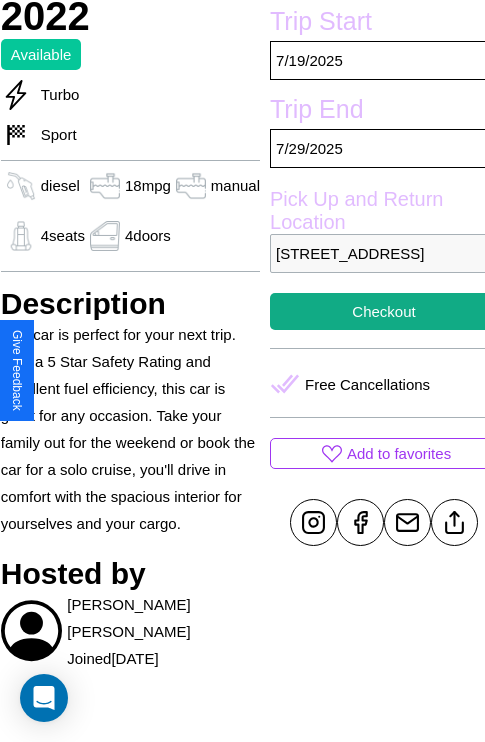 scroll, scrollTop: 499, scrollLeft: 72, axis: both 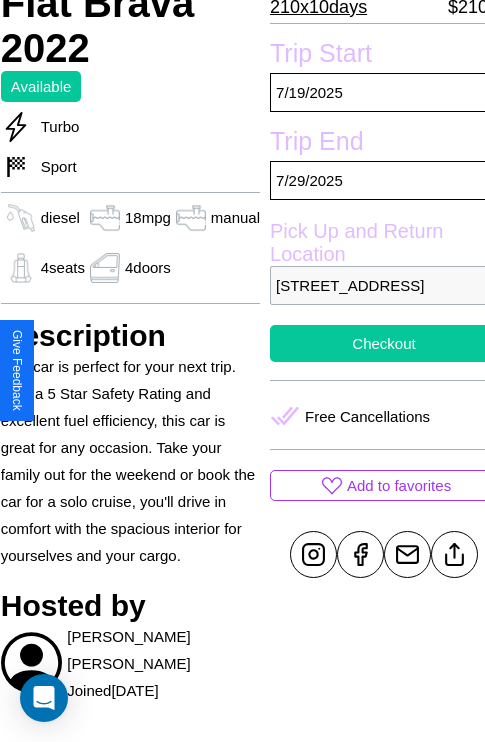 click on "Checkout" at bounding box center (384, 343) 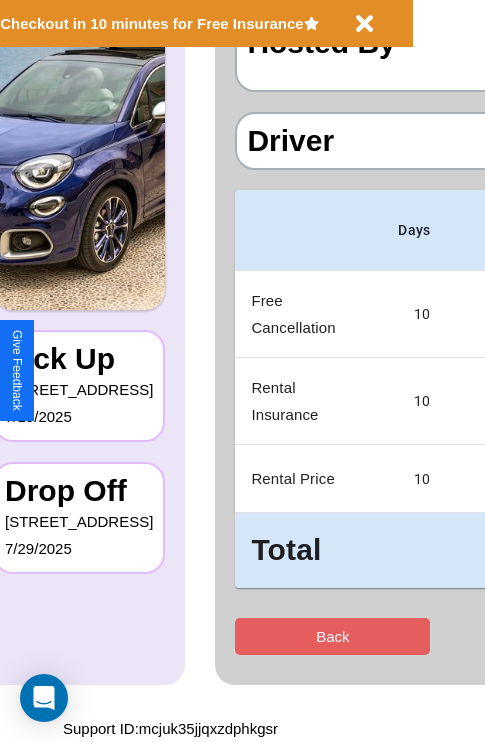 scroll, scrollTop: 0, scrollLeft: 0, axis: both 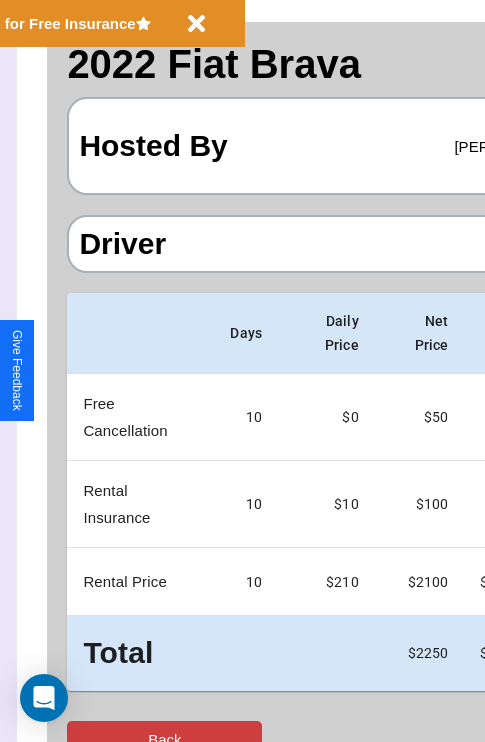 click on "Back" at bounding box center [164, 739] 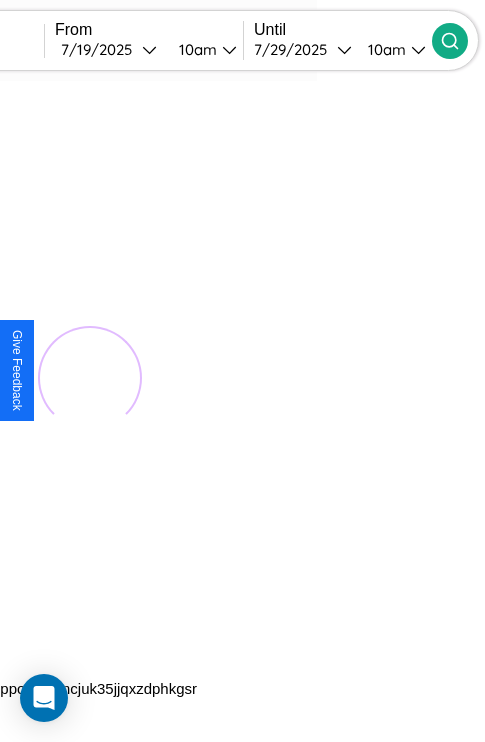 scroll, scrollTop: 0, scrollLeft: 0, axis: both 